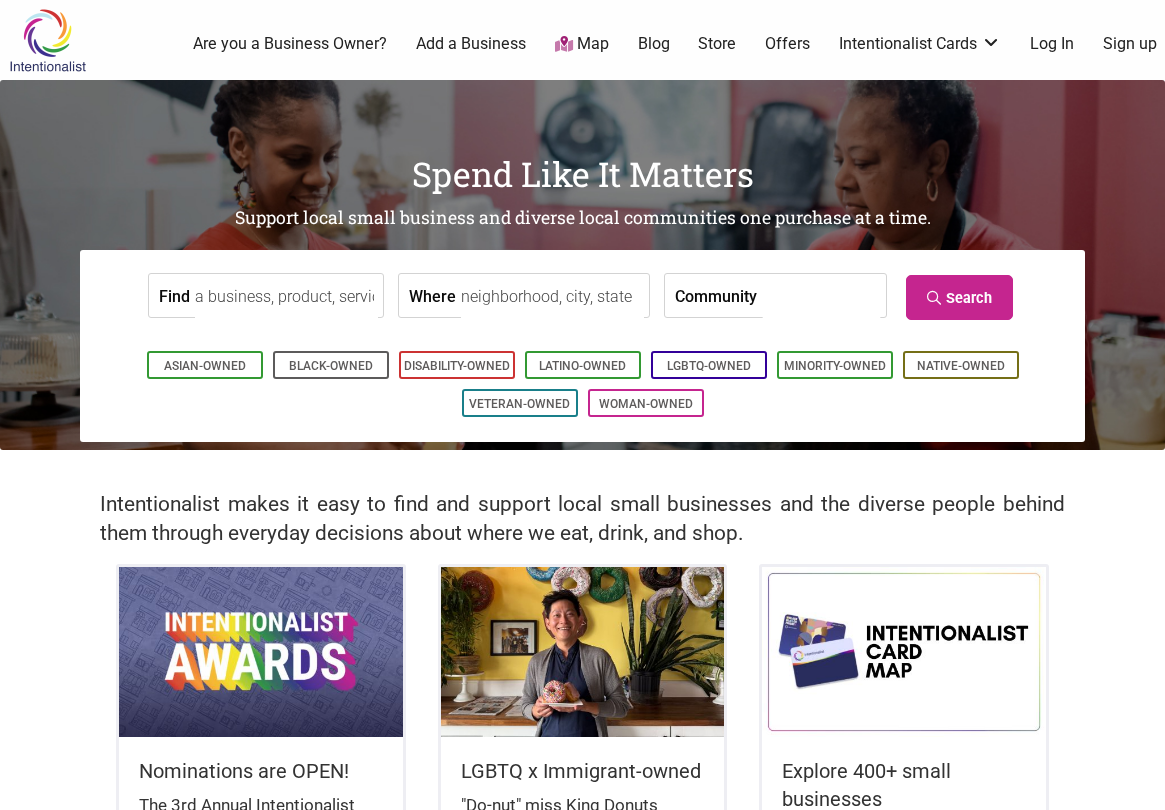 scroll, scrollTop: 0, scrollLeft: 0, axis: both 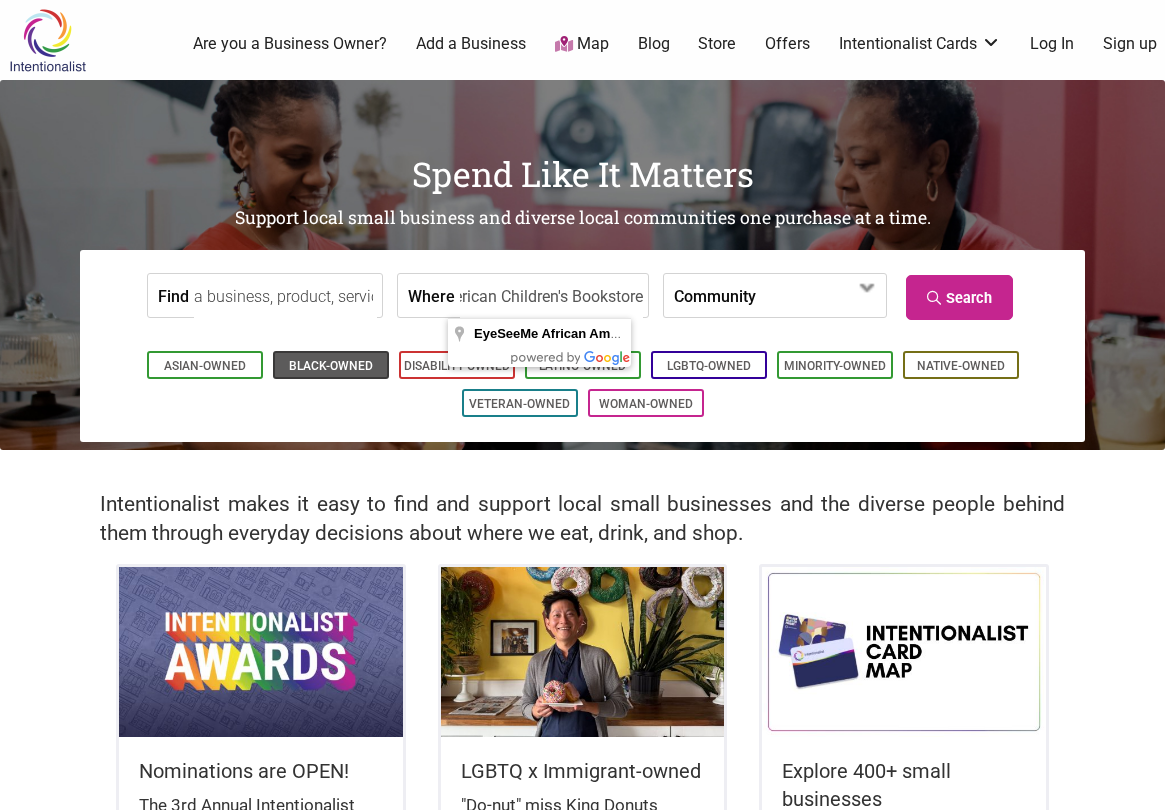type on "EyeSeeMe African American Children's Bookstore" 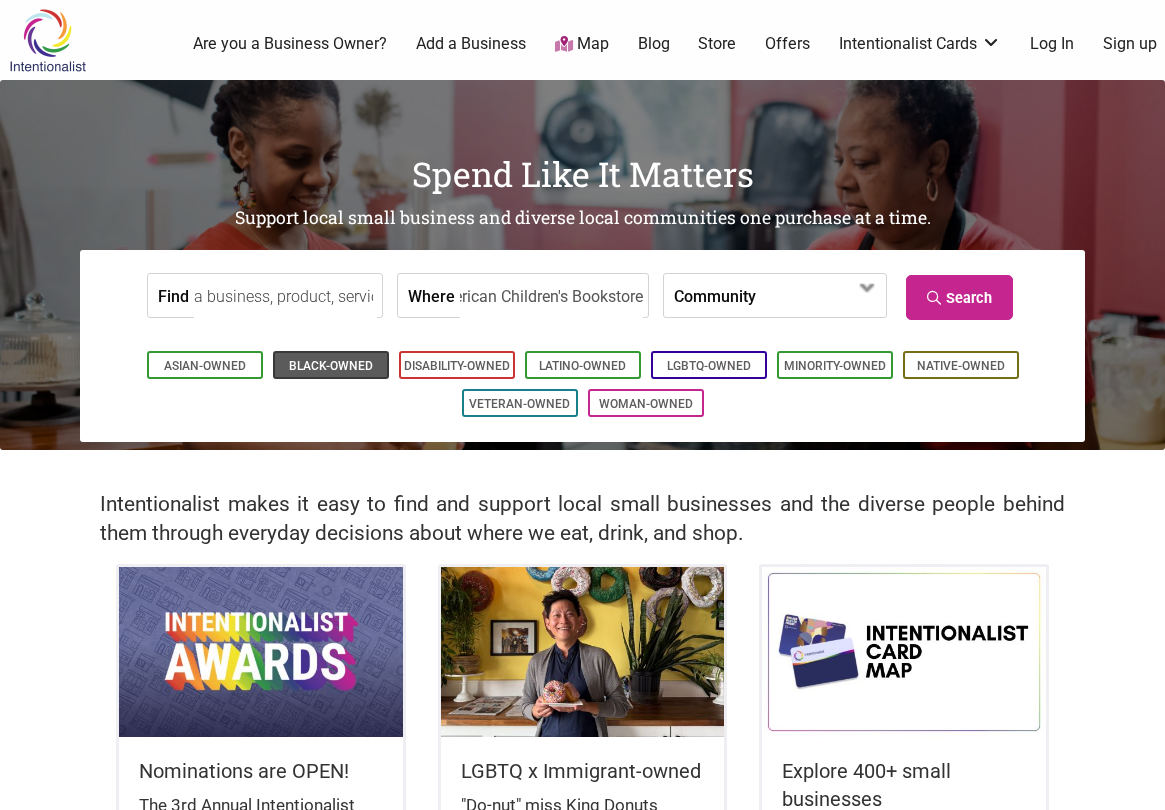 scroll, scrollTop: 0, scrollLeft: 0, axis: both 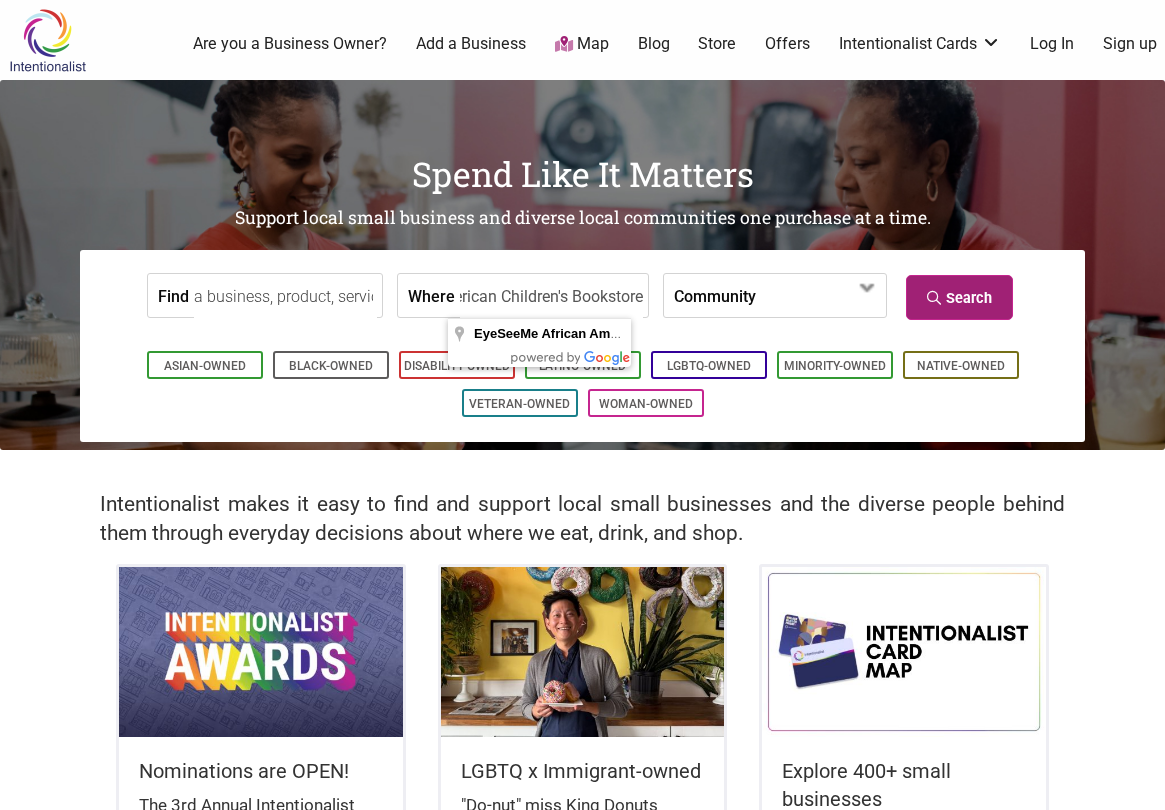 type on "EyeSeeMe African American Children's Bookstore" 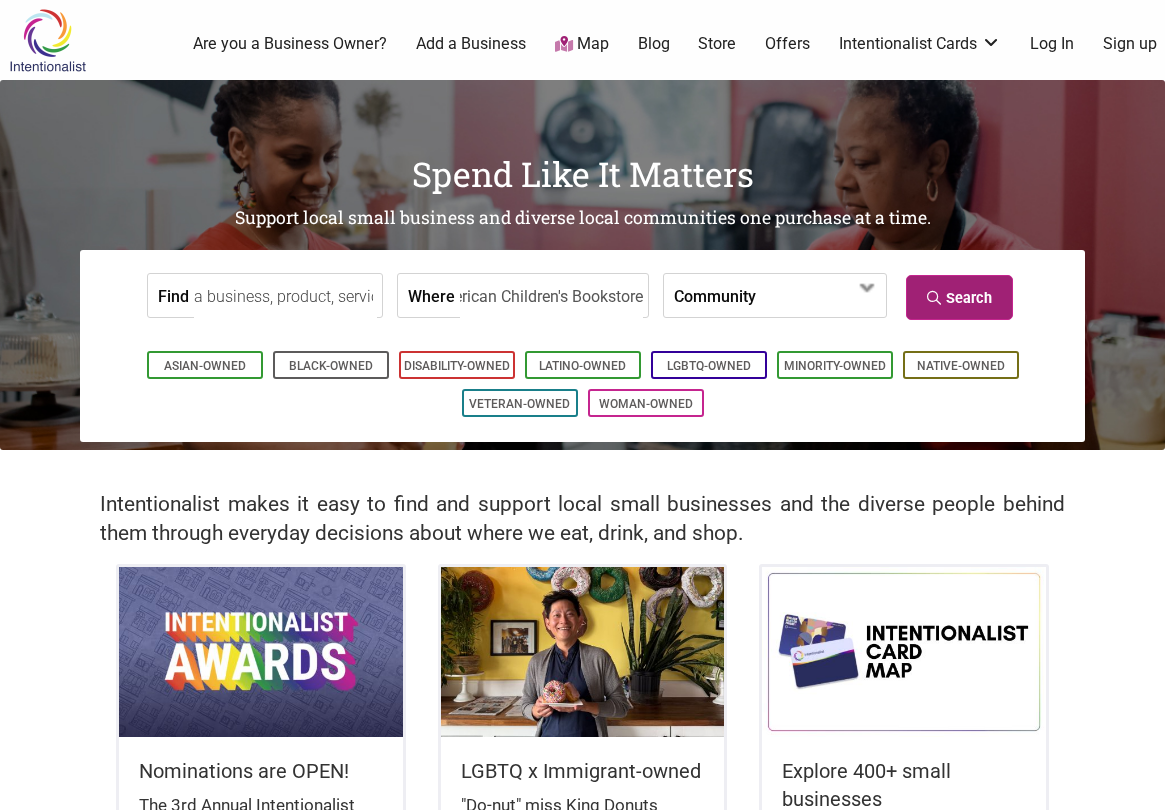 scroll, scrollTop: 0, scrollLeft: 0, axis: both 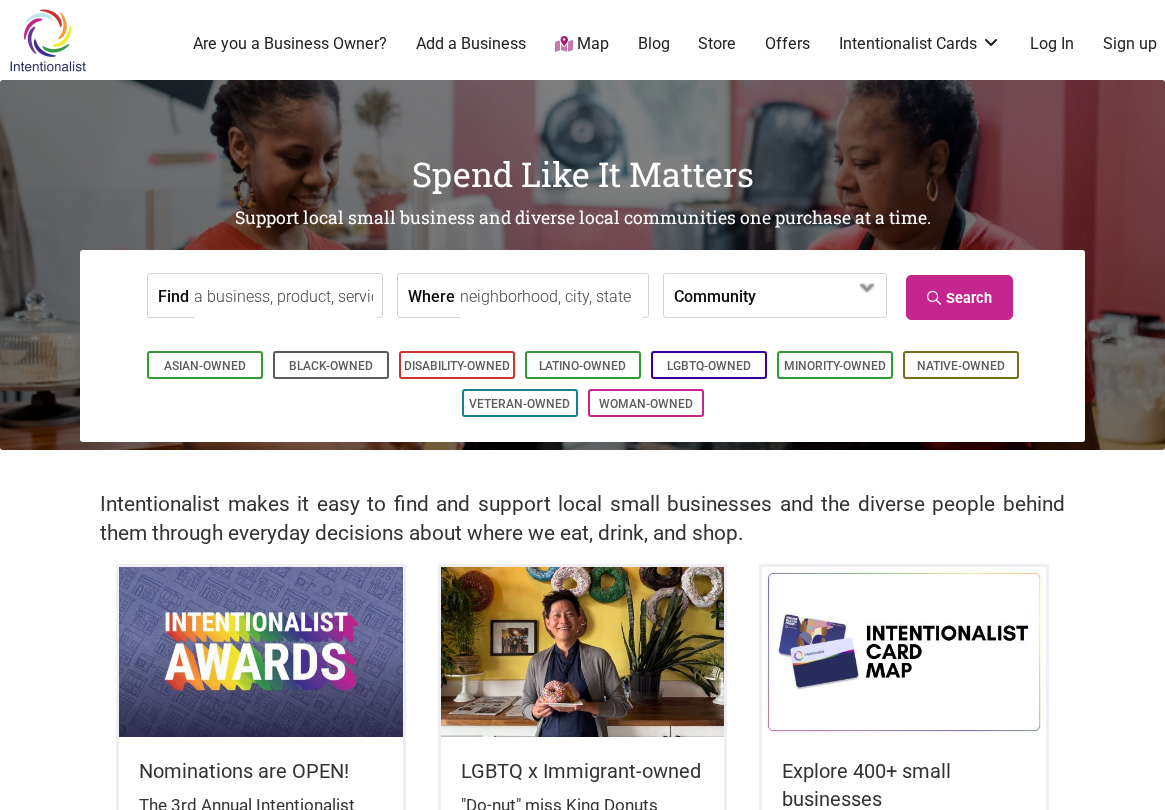 click on "Map" at bounding box center (582, 44) 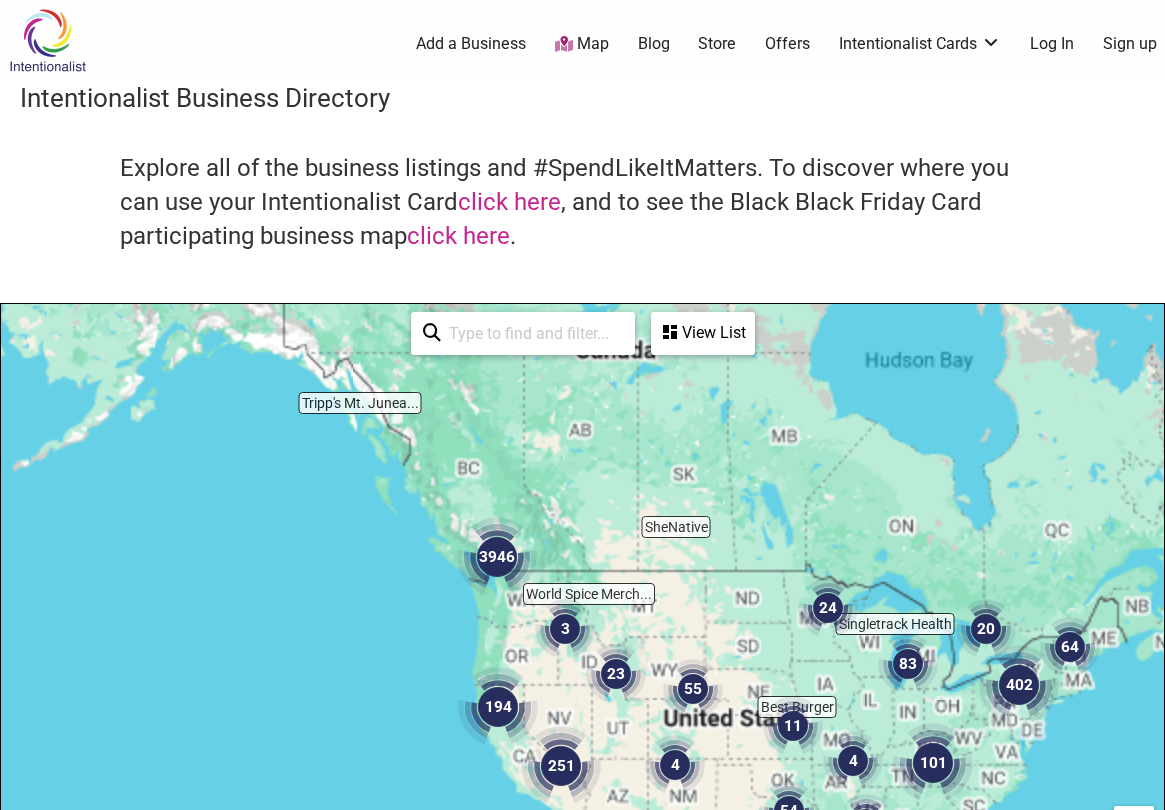 scroll, scrollTop: 500, scrollLeft: 0, axis: vertical 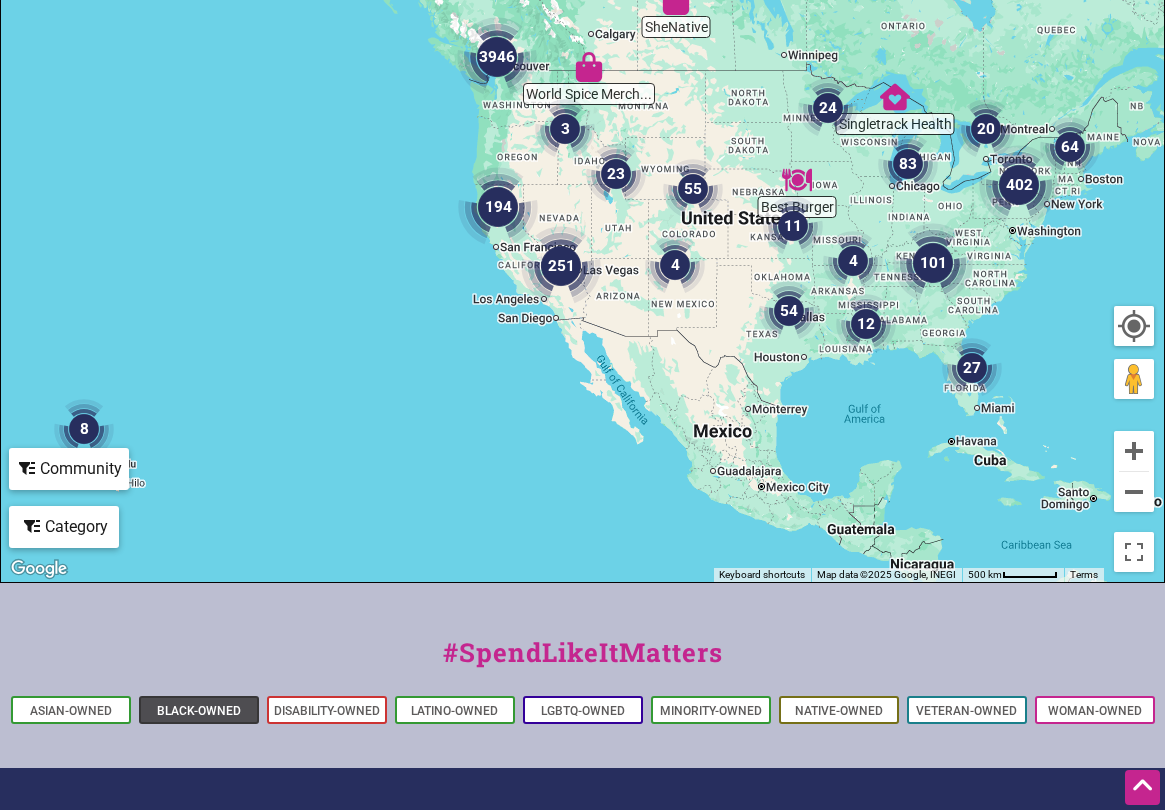 click on "Black-Owned" at bounding box center (199, 711) 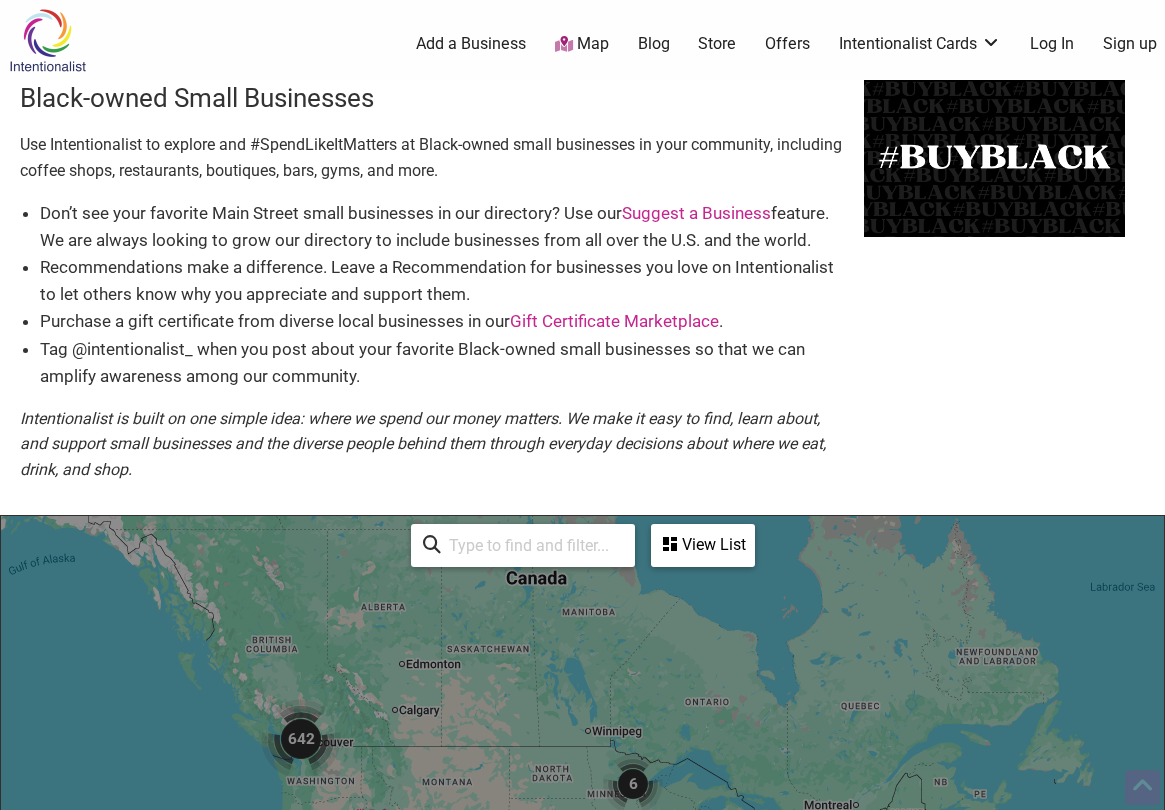 scroll, scrollTop: 500, scrollLeft: 0, axis: vertical 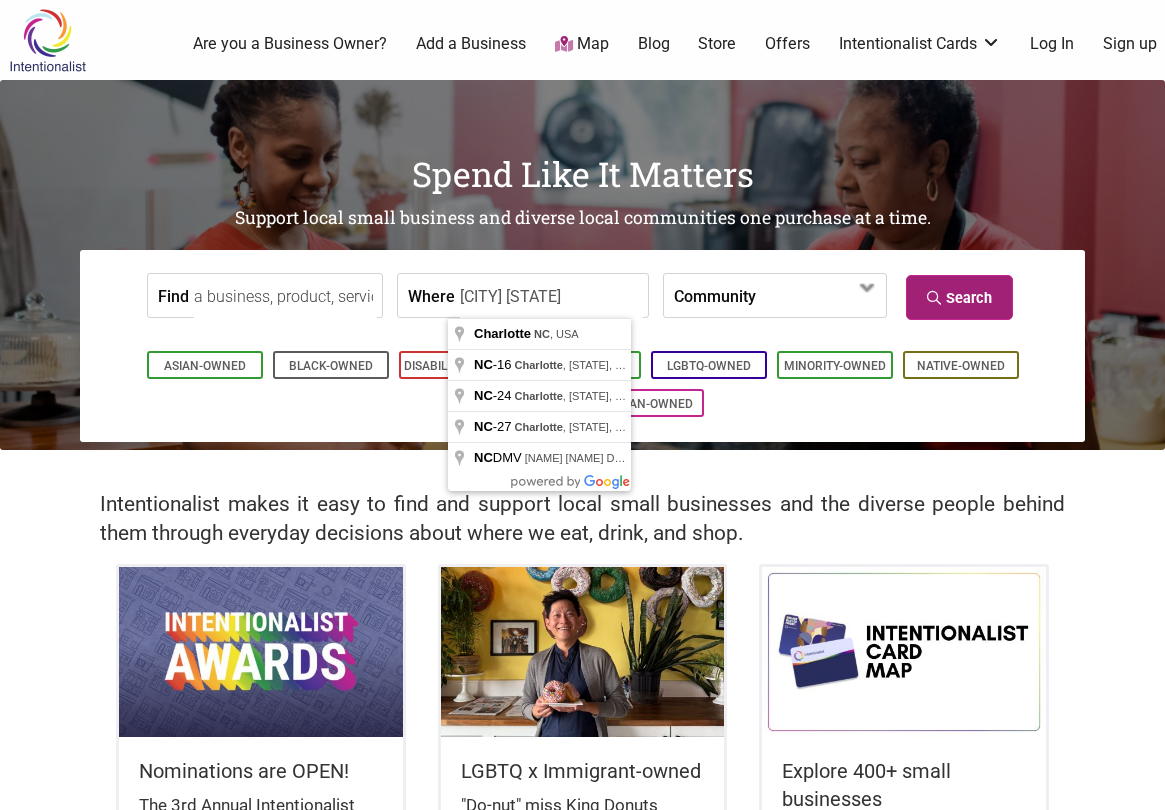 type on "[CITY] [STATE]" 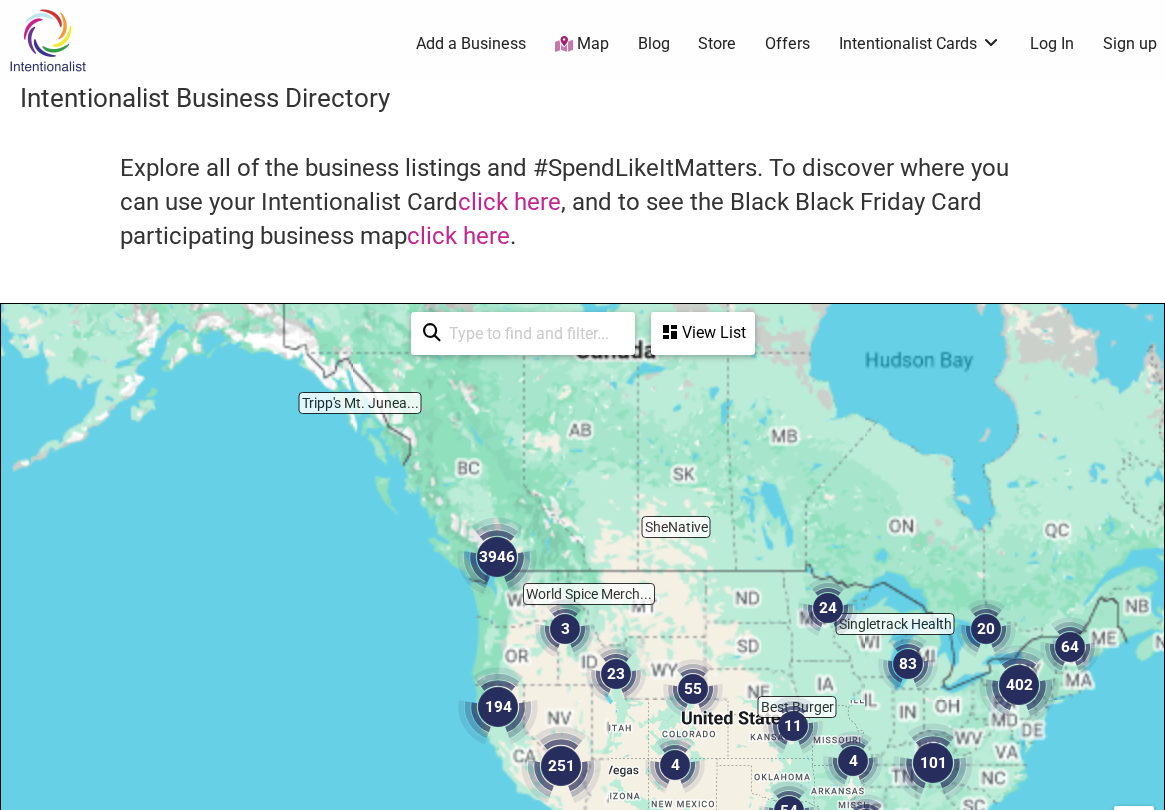 scroll, scrollTop: 500, scrollLeft: 0, axis: vertical 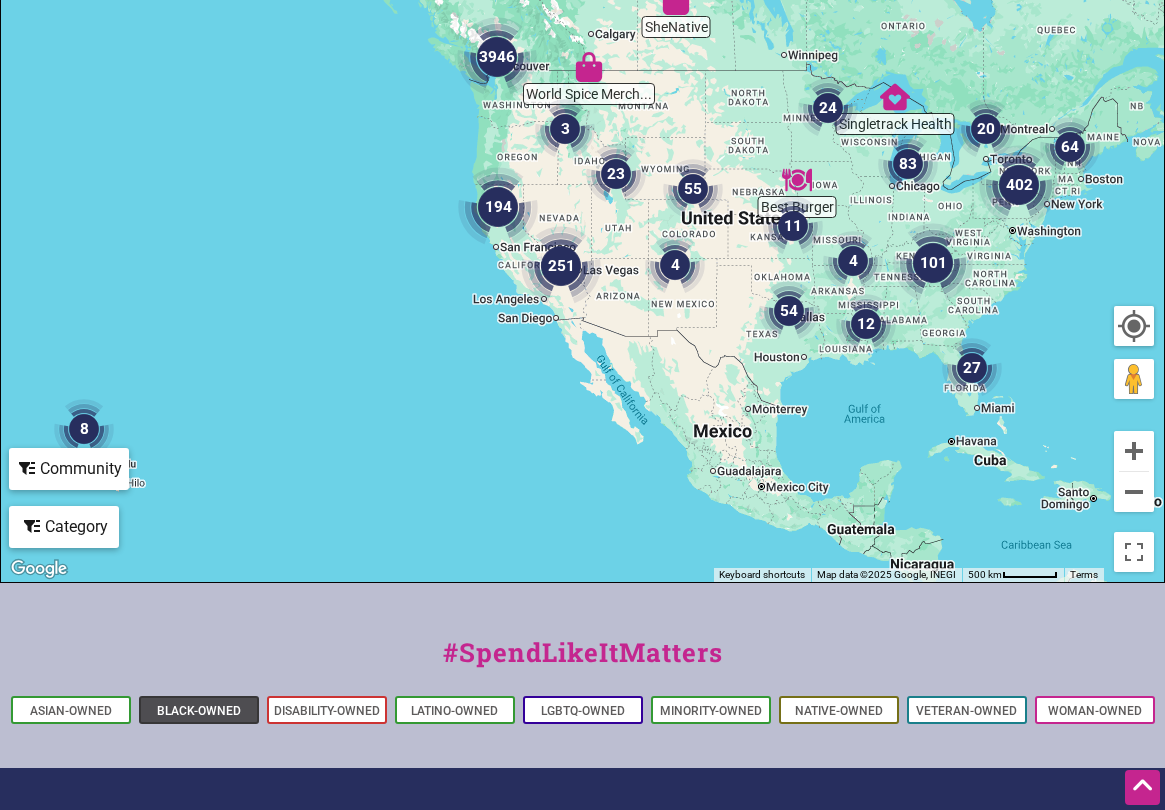 click on "Black-Owned" at bounding box center [199, 711] 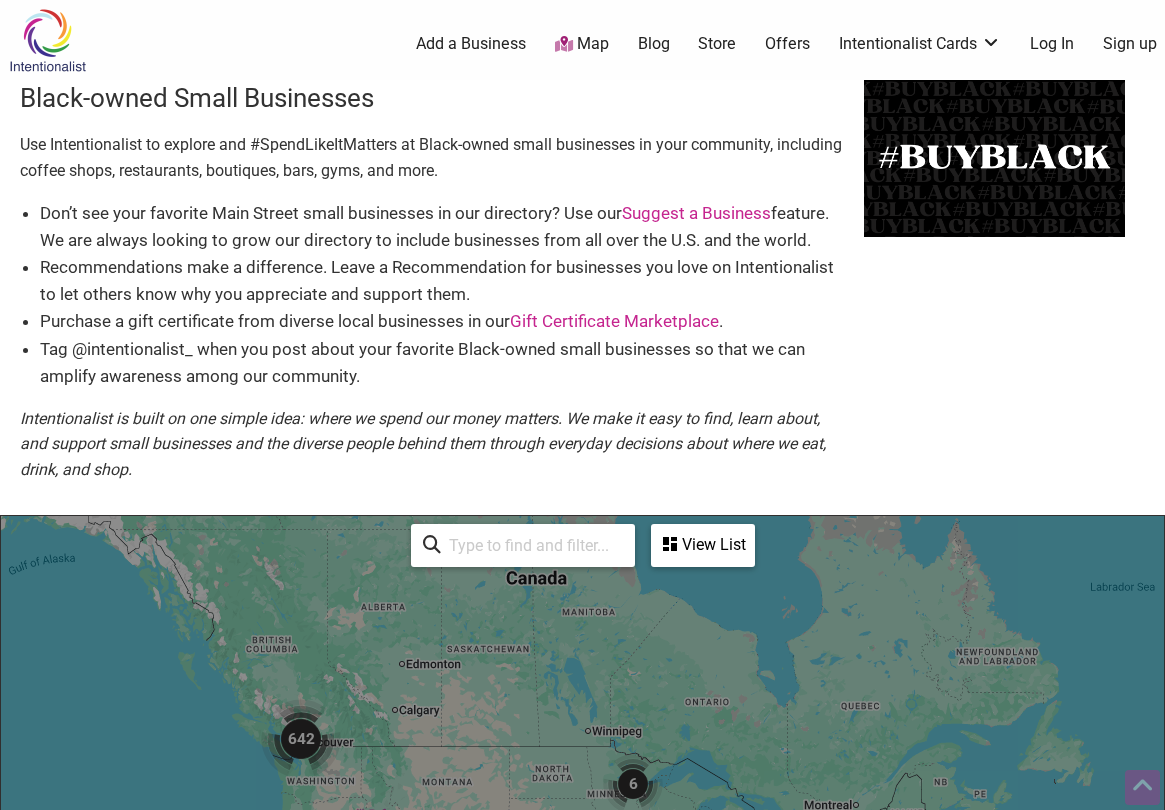 scroll, scrollTop: 500, scrollLeft: 0, axis: vertical 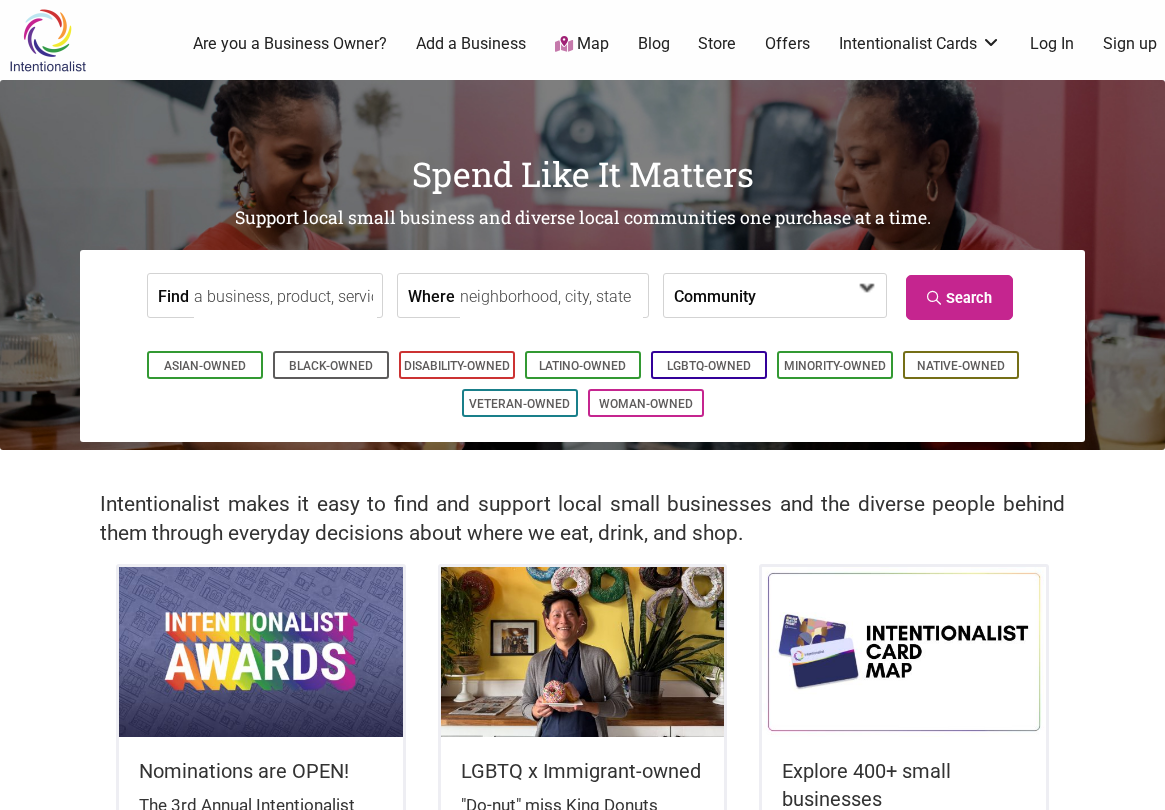 click at bounding box center (813, 297) 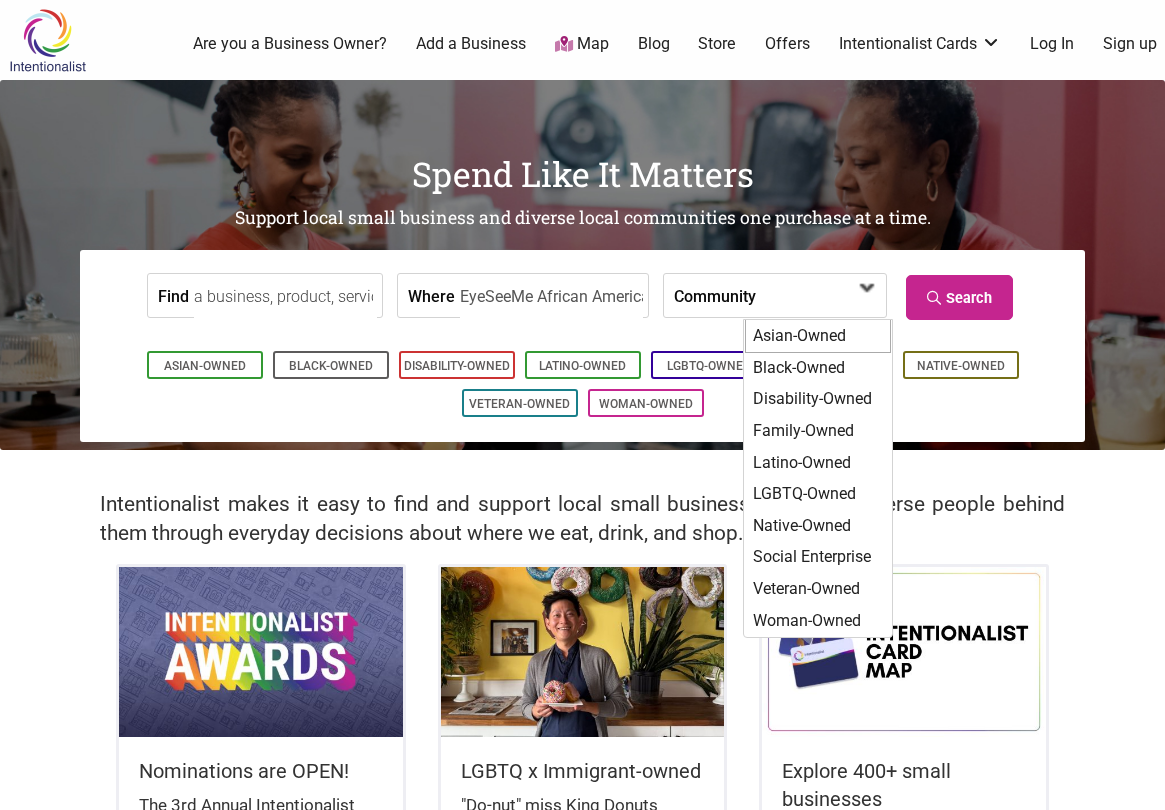 scroll, scrollTop: 0, scrollLeft: 166, axis: horizontal 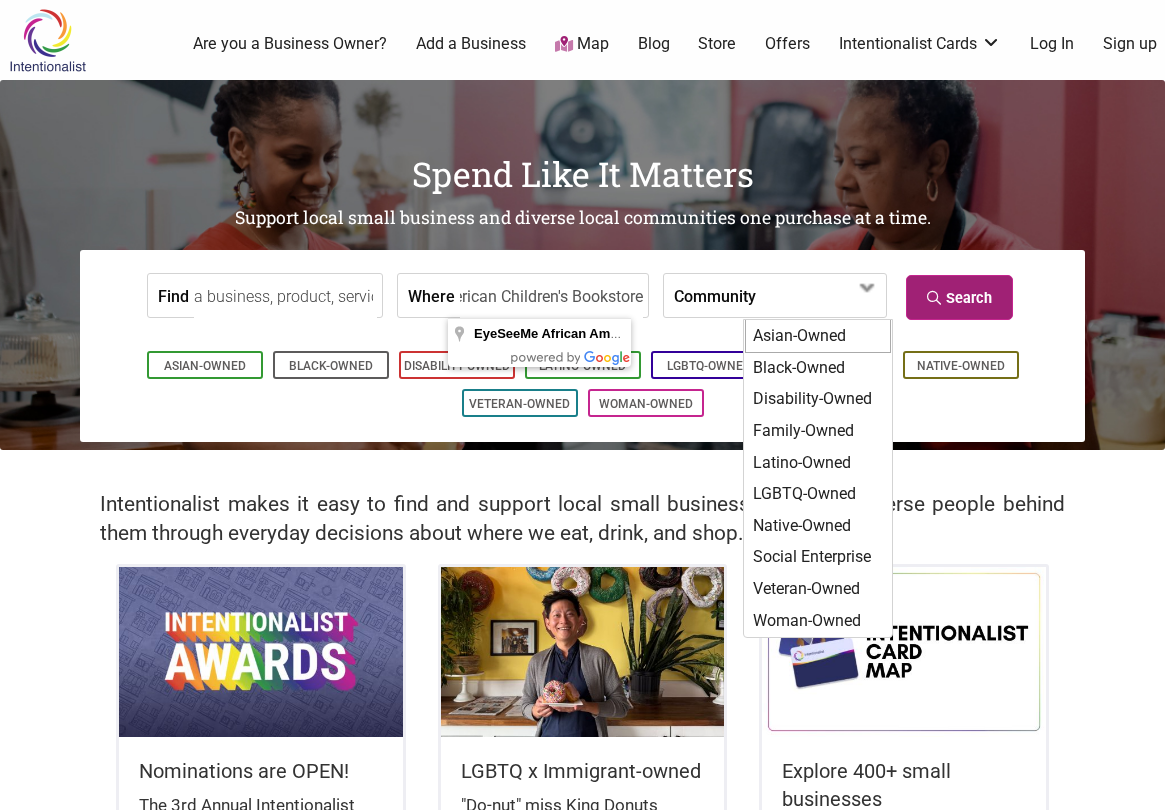 type on "EyeSeeMe African American Children's Bookstore" 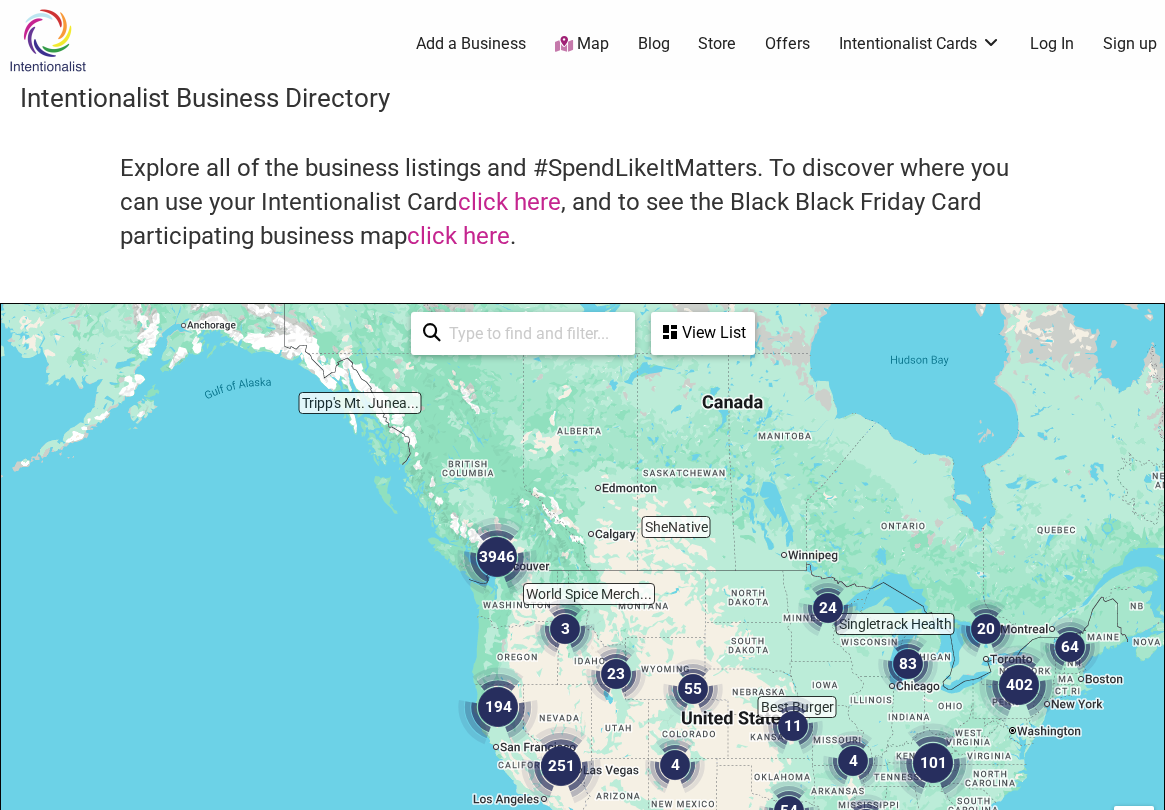 scroll, scrollTop: 500, scrollLeft: 0, axis: vertical 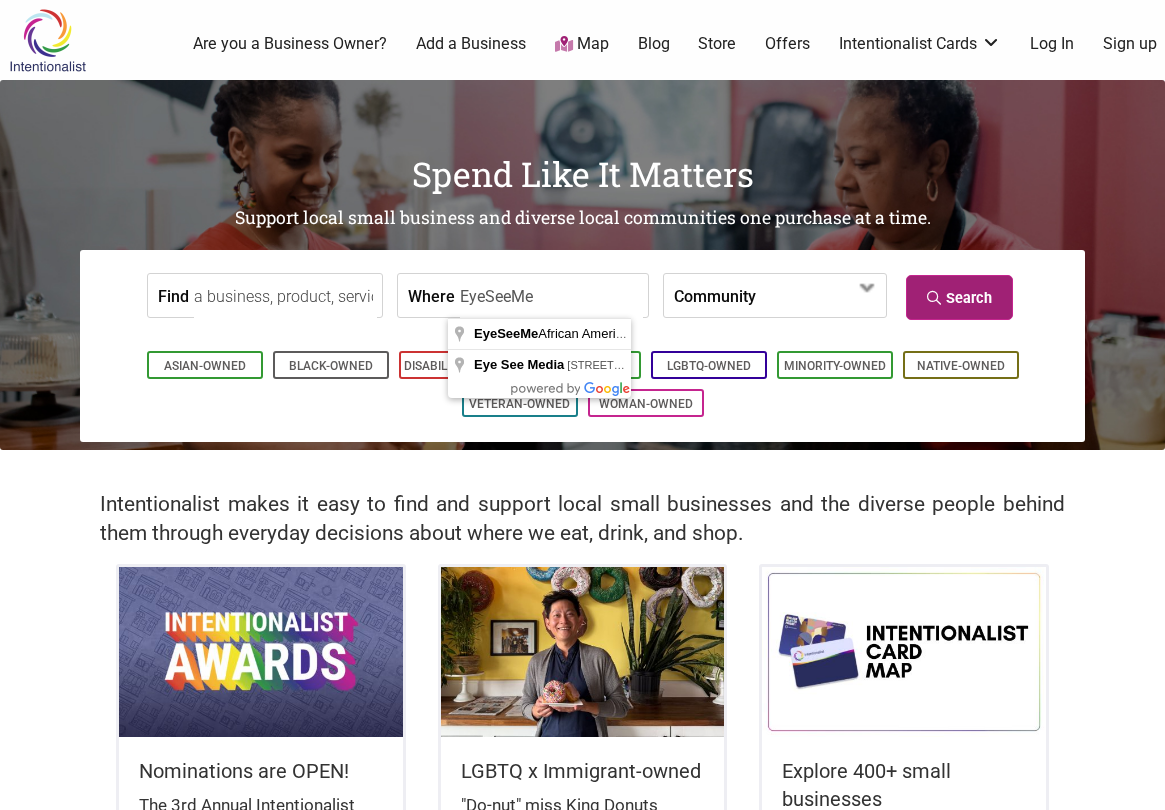type on "EyeSeeMe" 